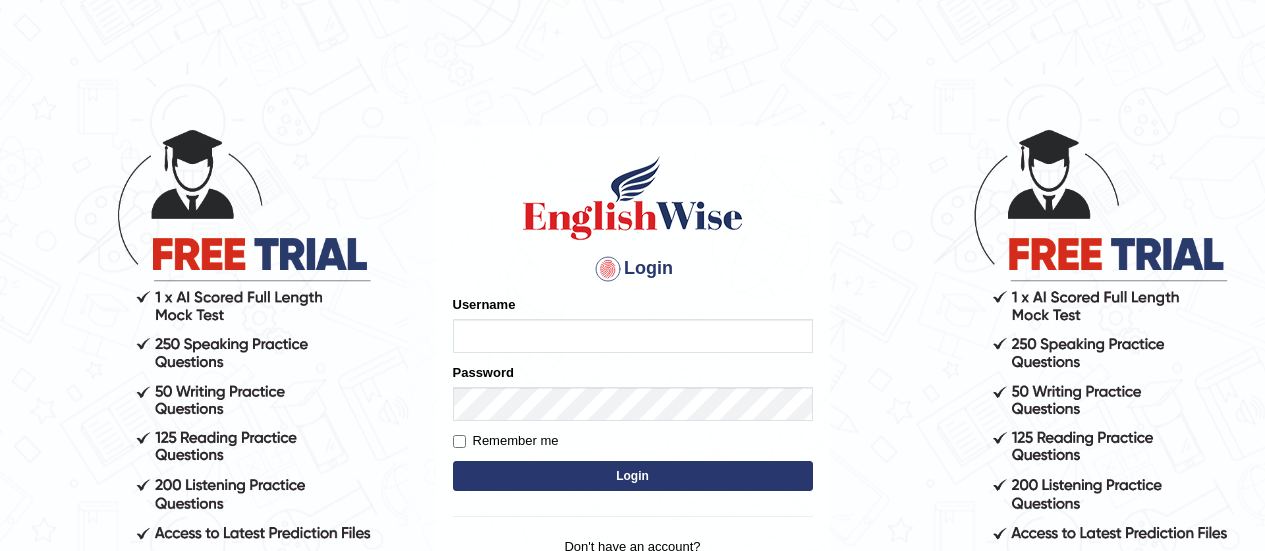 scroll, scrollTop: 0, scrollLeft: 0, axis: both 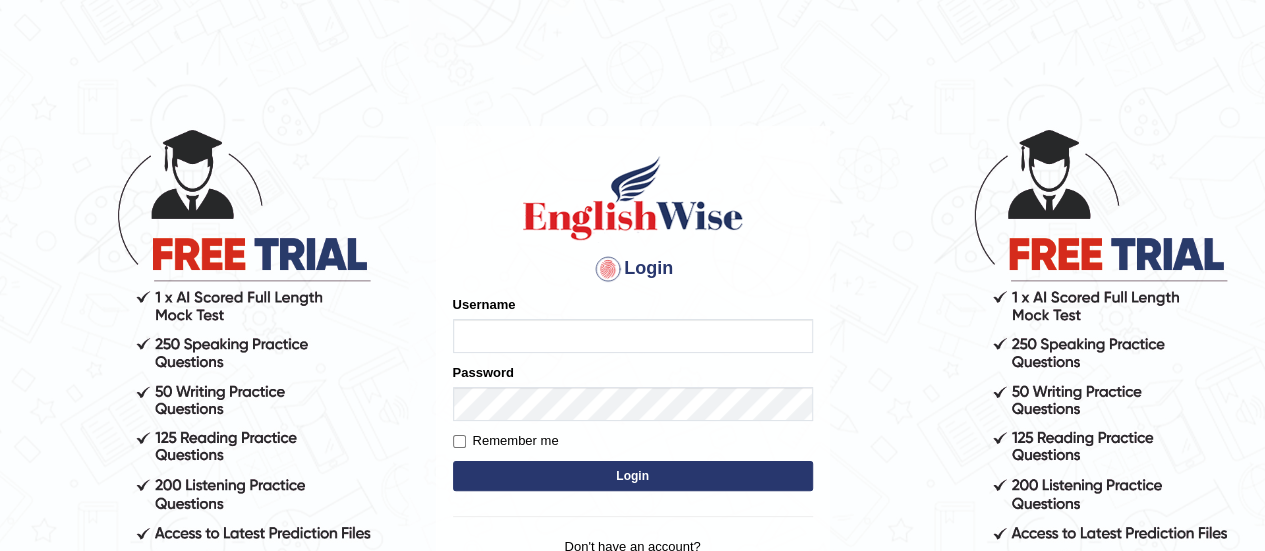 click on "Username" at bounding box center (633, 336) 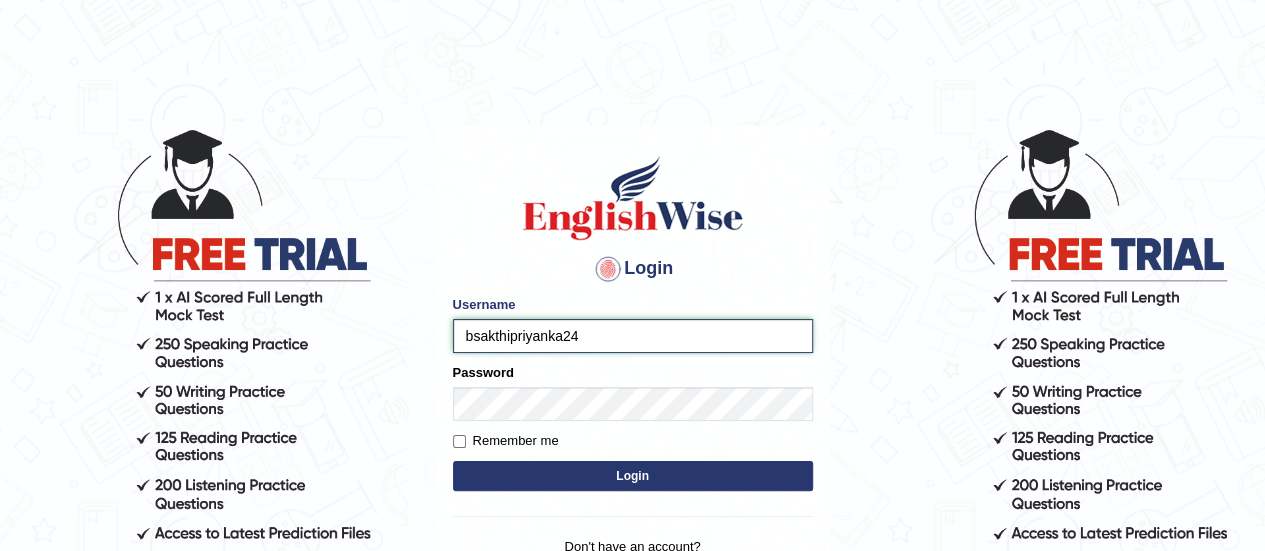 click on "bsakthipriyanka24" at bounding box center [633, 336] 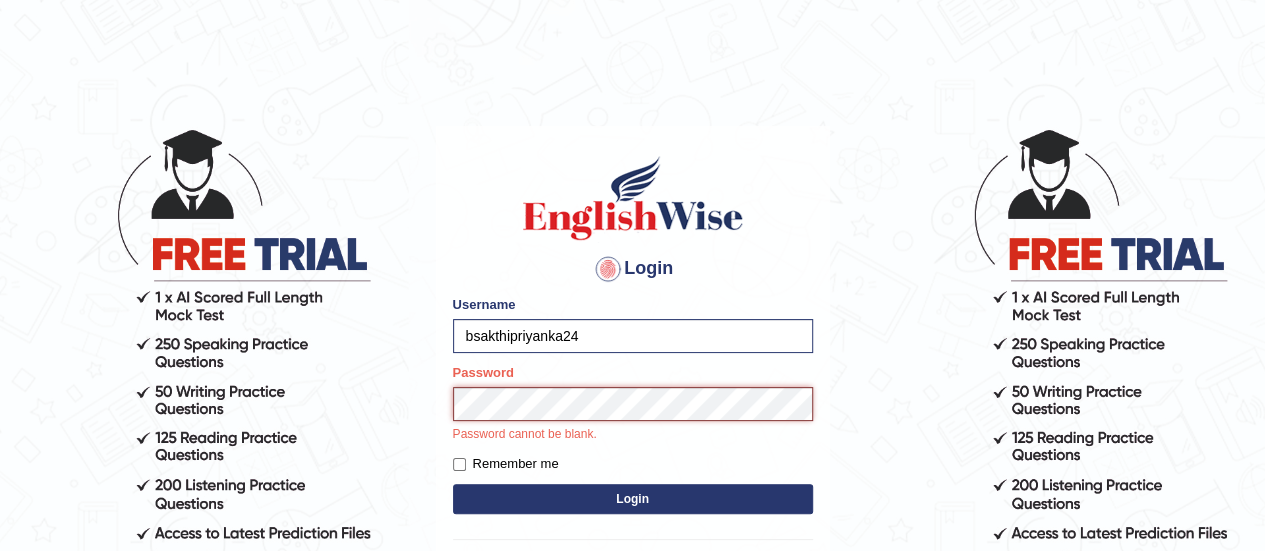 click on "Login" at bounding box center (633, 499) 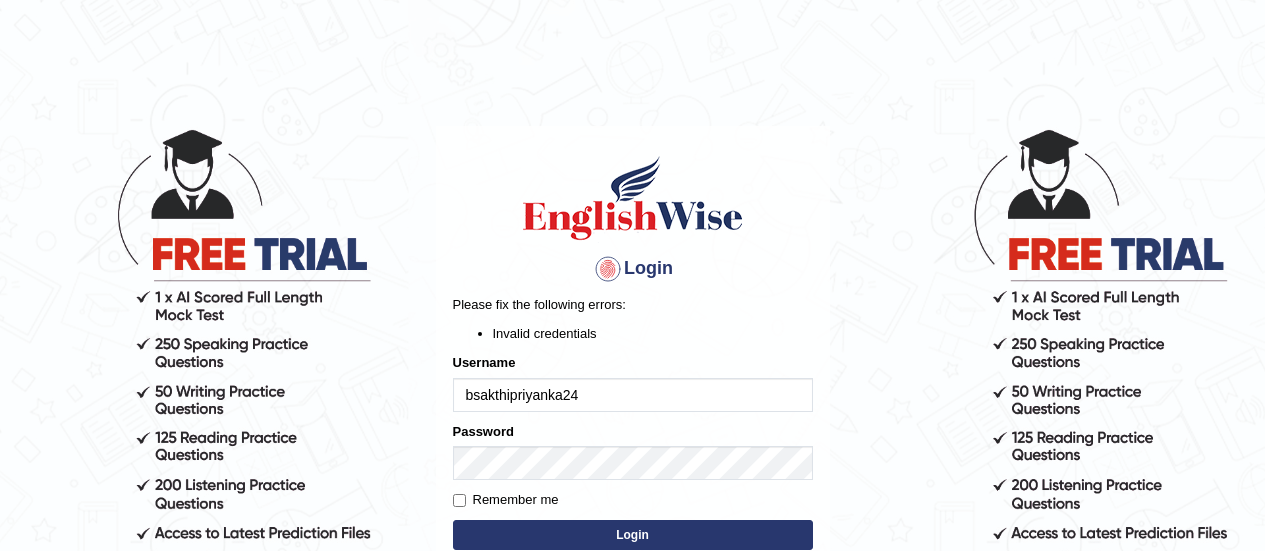scroll, scrollTop: 0, scrollLeft: 0, axis: both 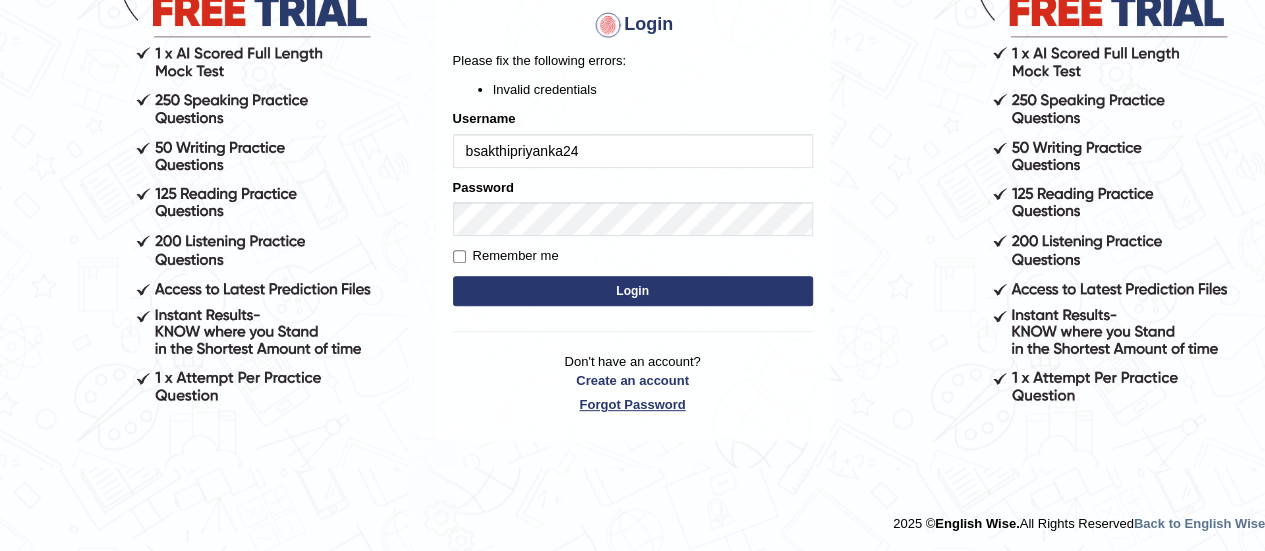 click on "Forgot Password" at bounding box center [633, 404] 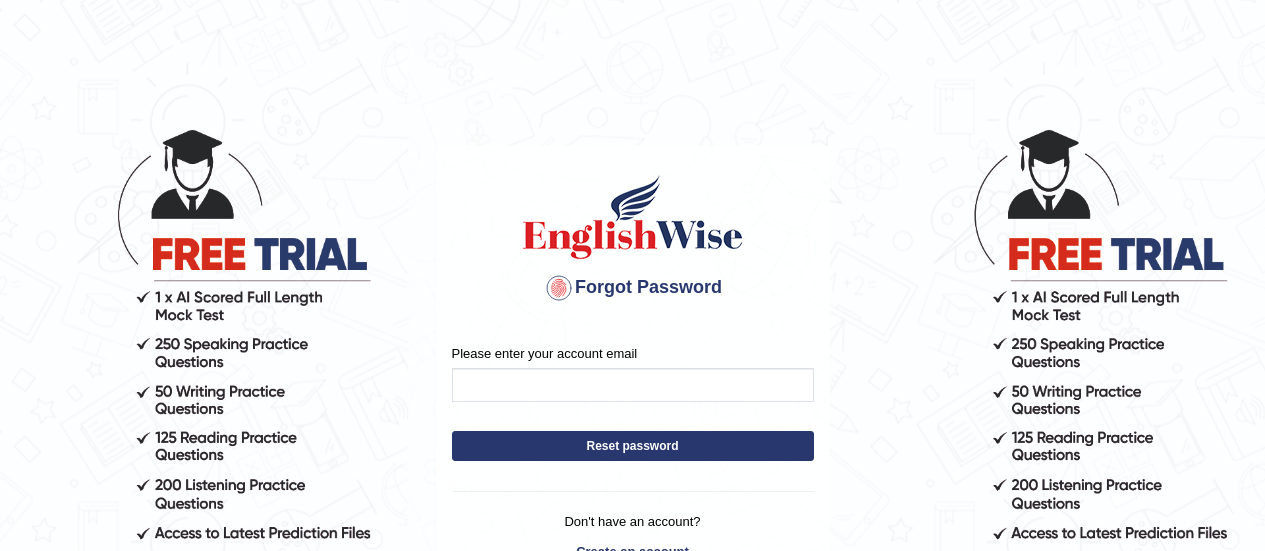 scroll, scrollTop: 0, scrollLeft: 0, axis: both 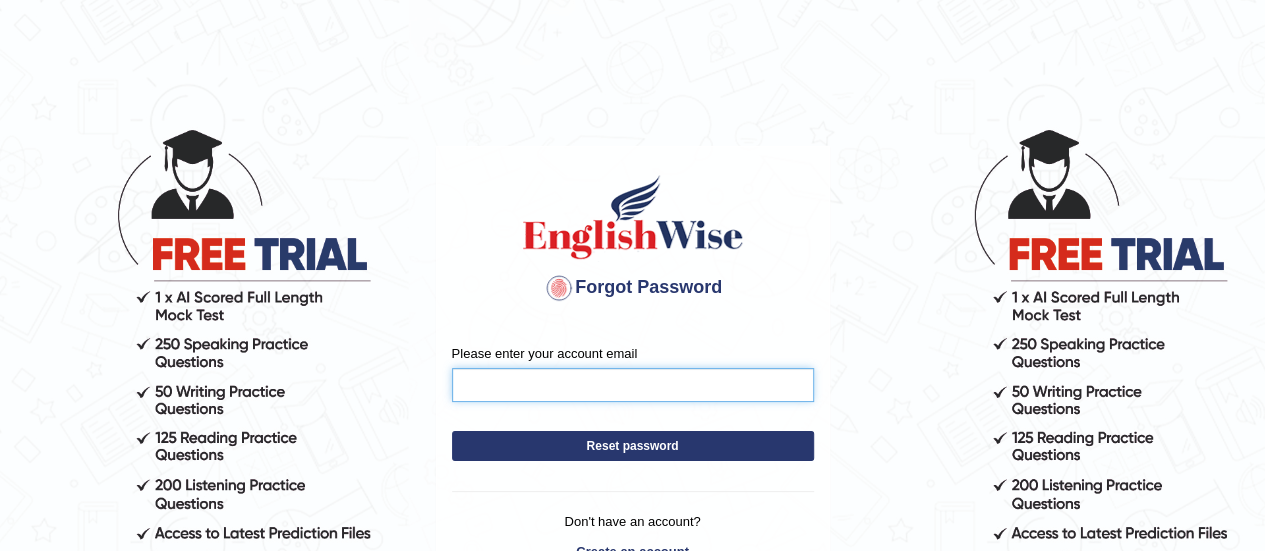 click on "Please enter your account email" at bounding box center [633, 385] 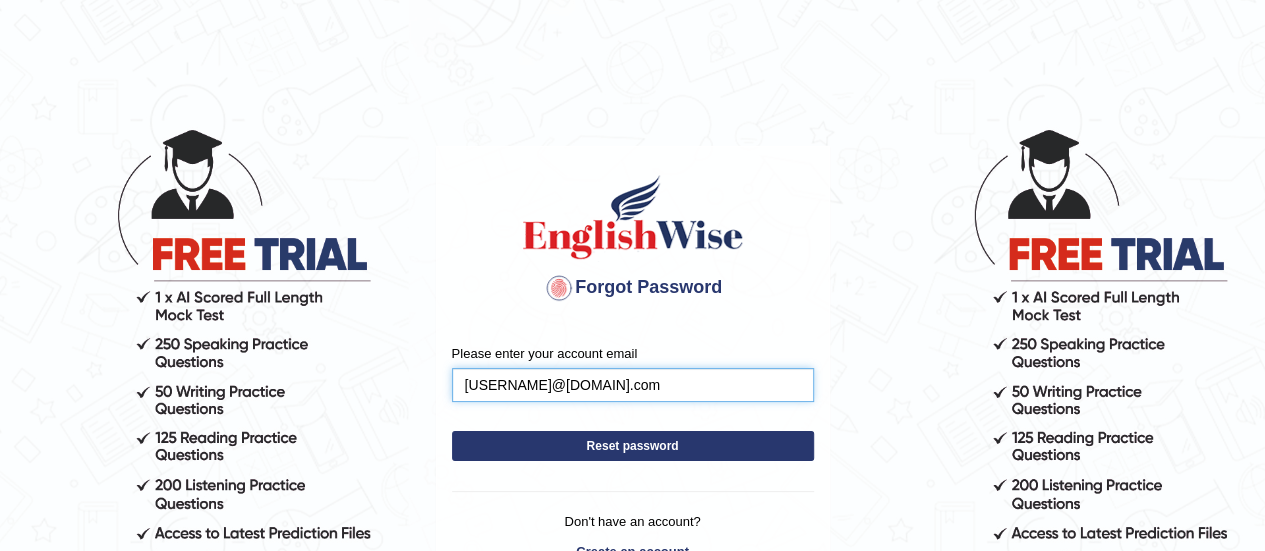 type on "bsakthipriyanka@gmail.com" 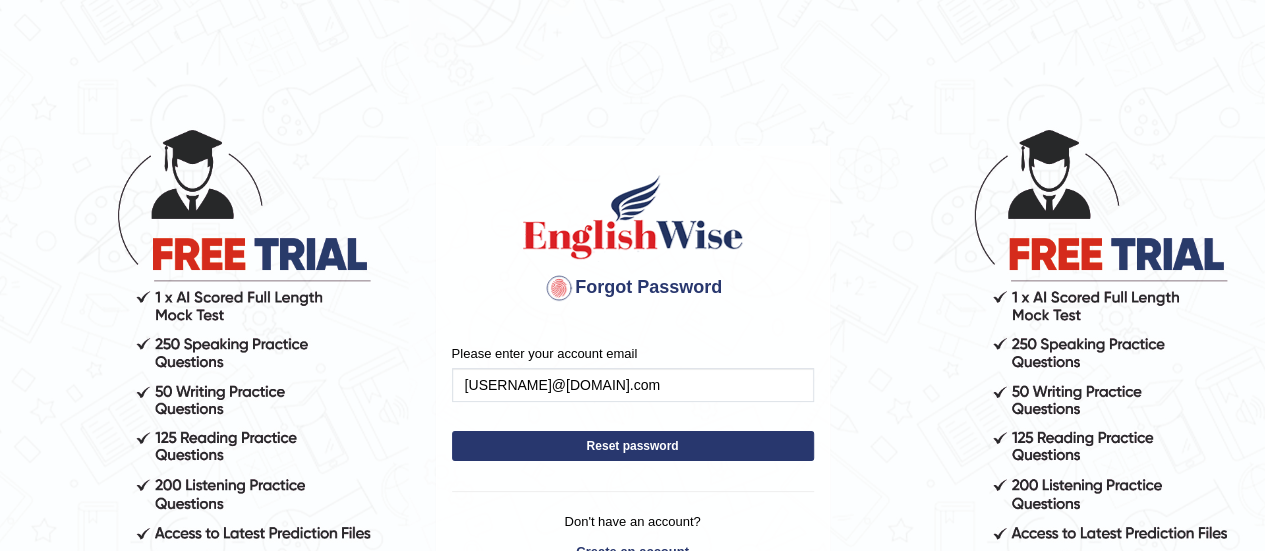click on "Reset password" at bounding box center [633, 446] 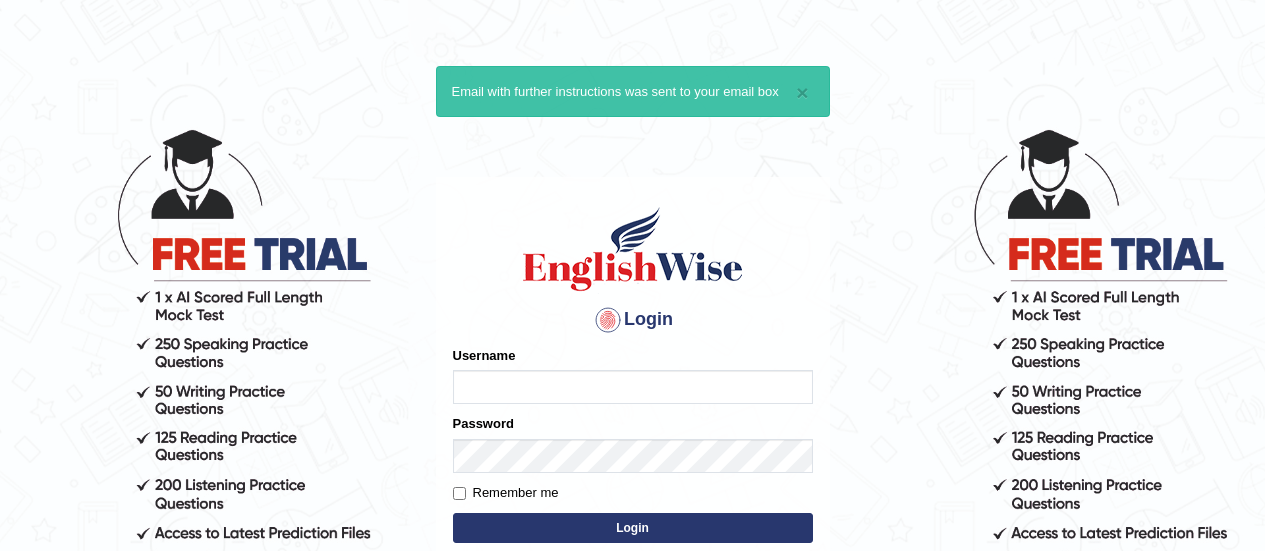 scroll, scrollTop: 0, scrollLeft: 0, axis: both 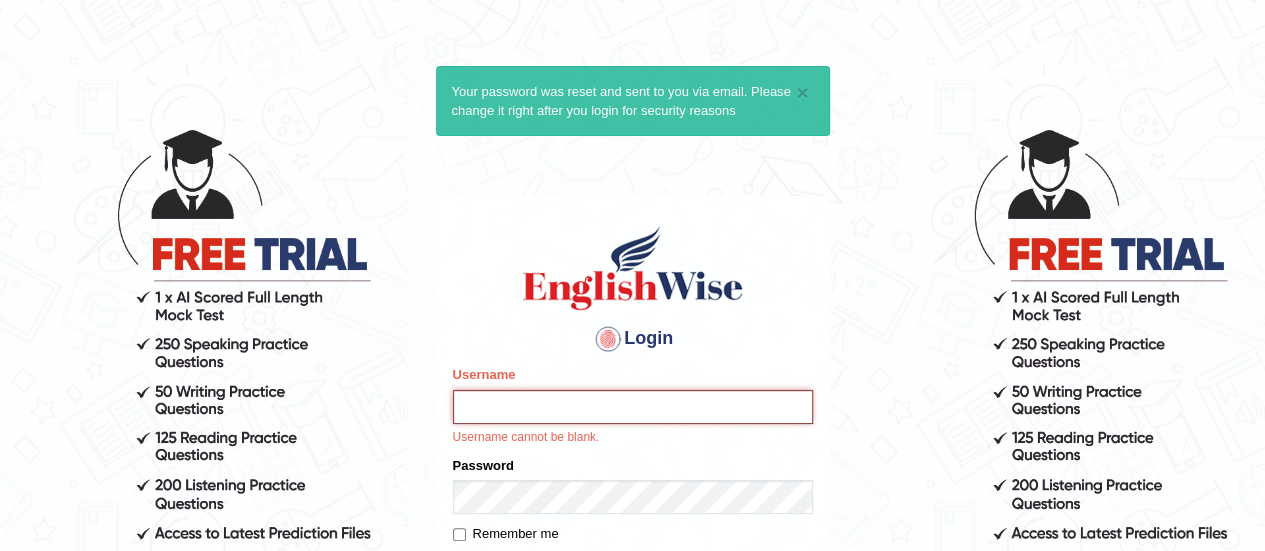 type on "bsakthipriyanka24" 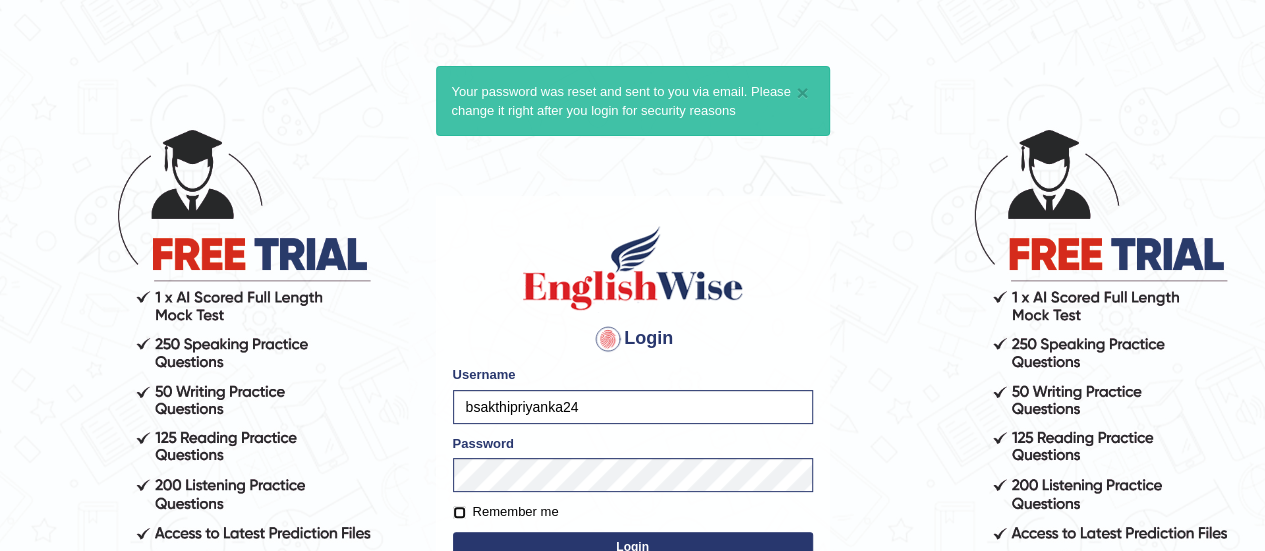 click on "Remember me" at bounding box center [459, 512] 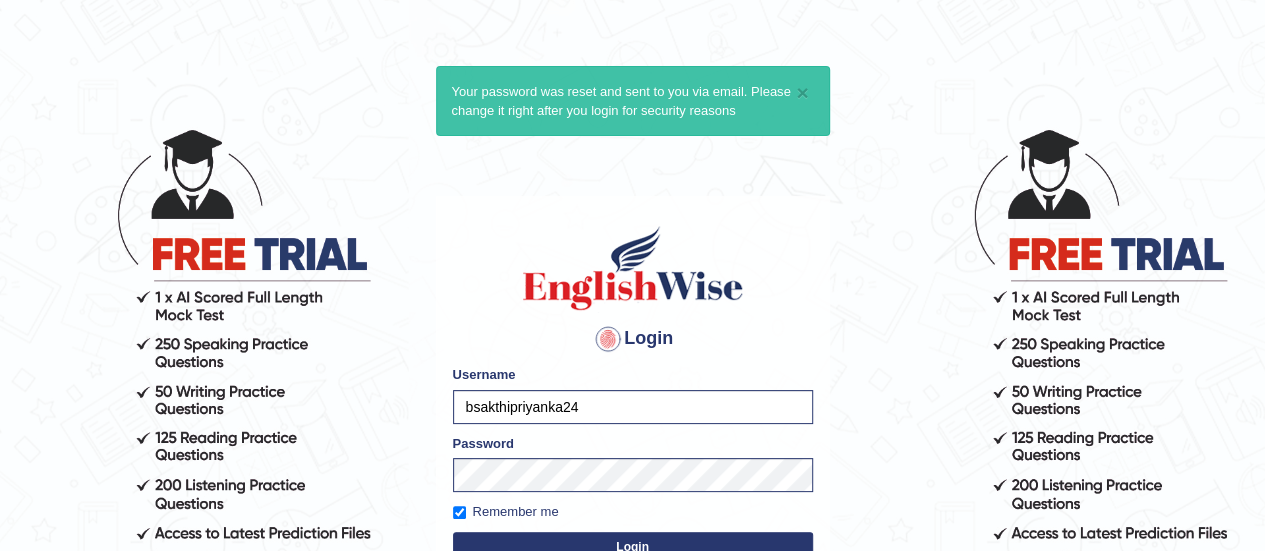 click on "Login" at bounding box center (633, 547) 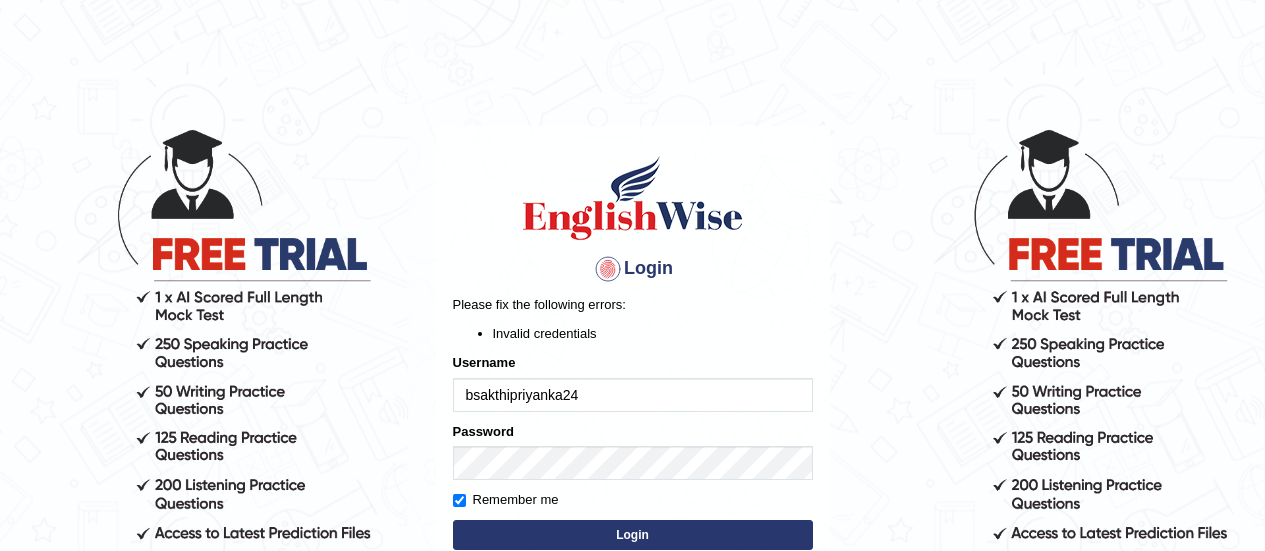 scroll, scrollTop: 0, scrollLeft: 0, axis: both 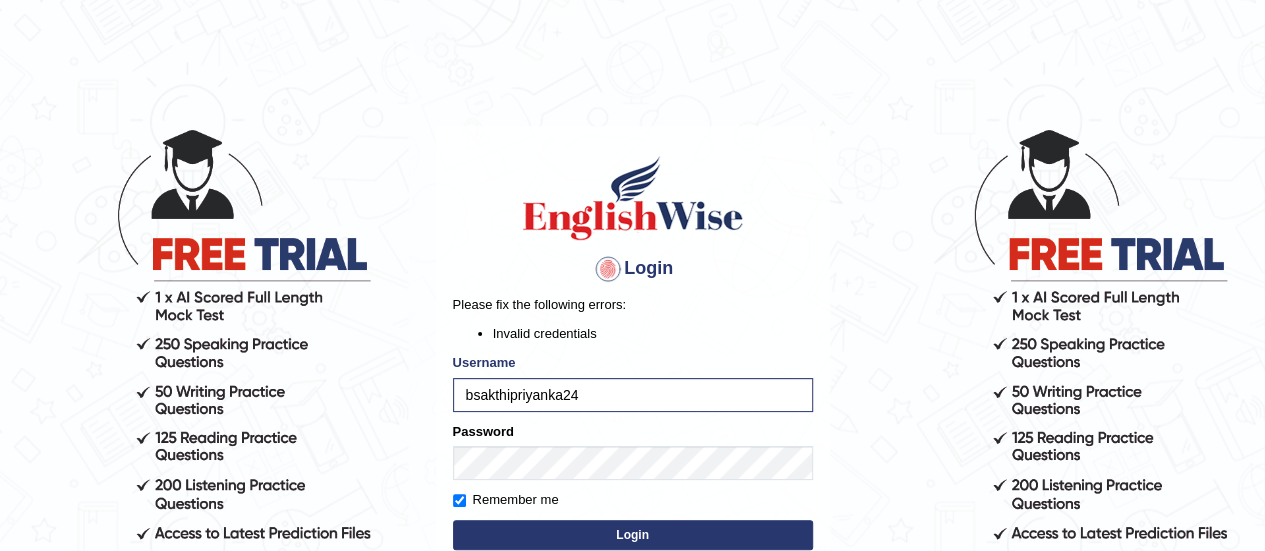 click on "Login" at bounding box center (633, 535) 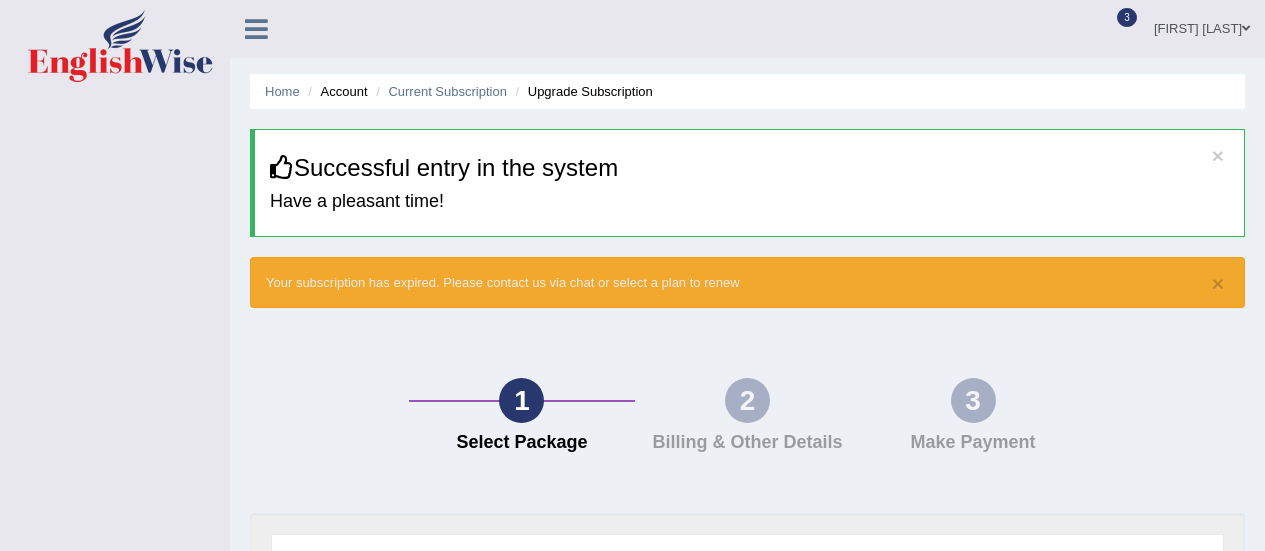 scroll, scrollTop: 0, scrollLeft: 0, axis: both 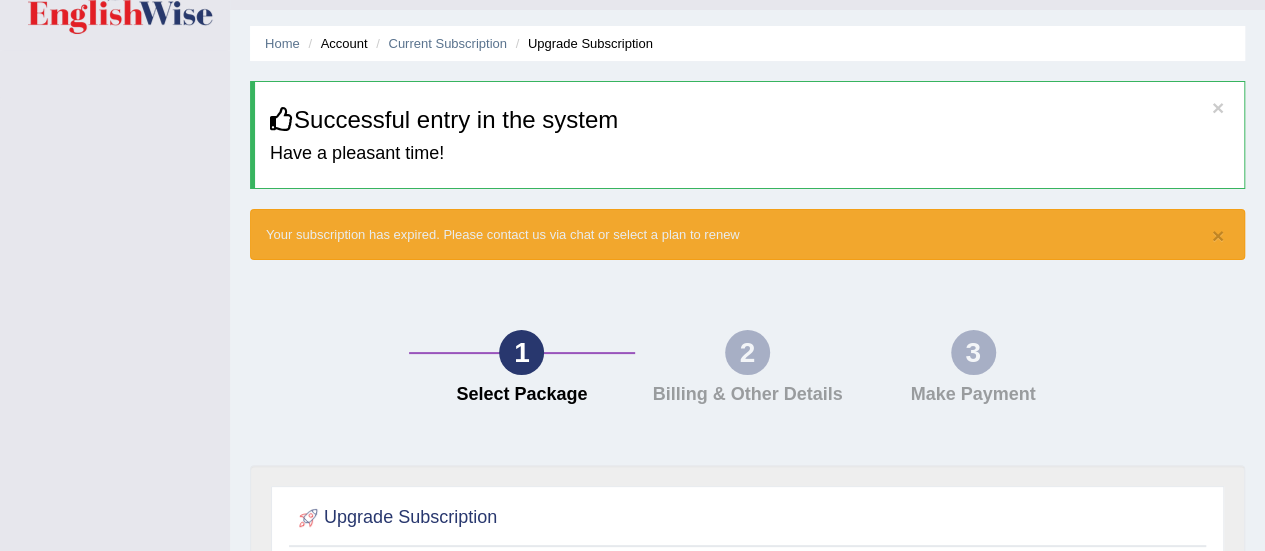 click on "3
Make Payment" at bounding box center (973, 372) 